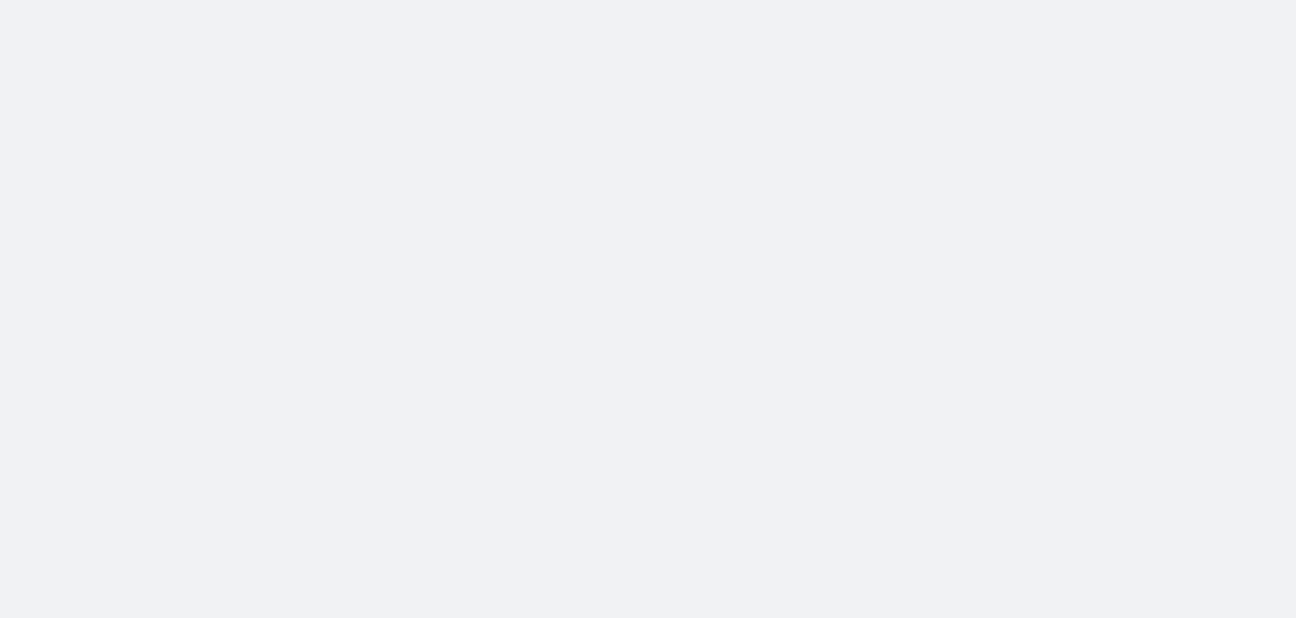 scroll, scrollTop: 0, scrollLeft: 0, axis: both 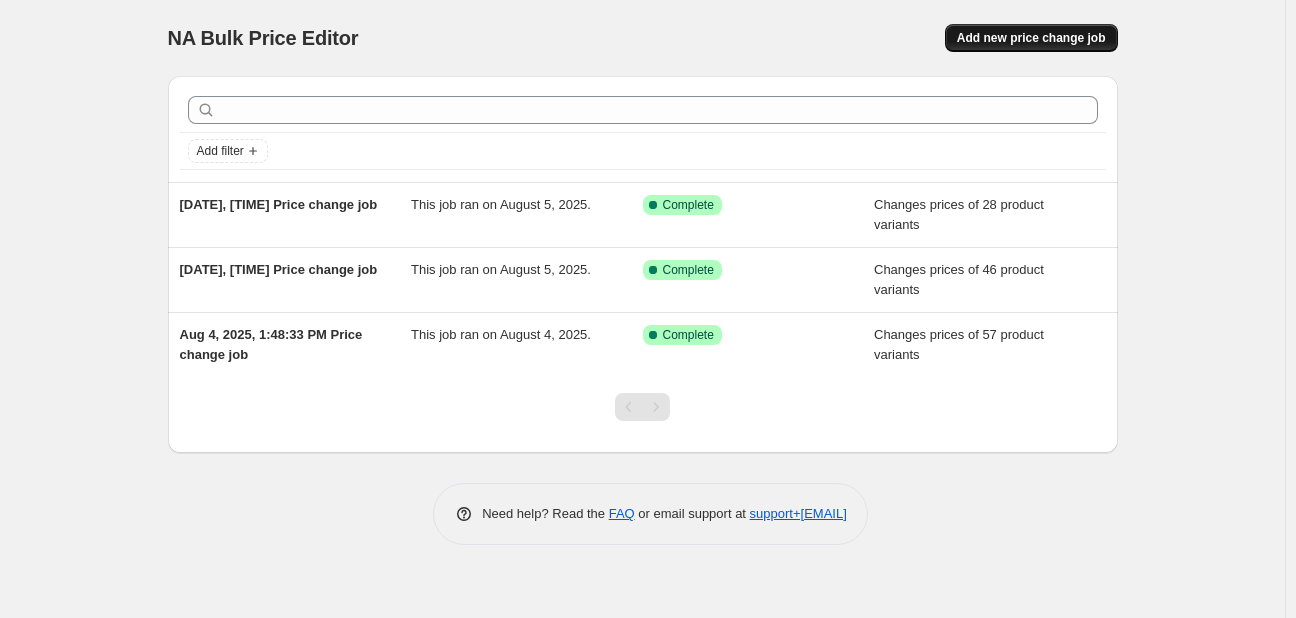 click on "Add new price change job" at bounding box center (1031, 38) 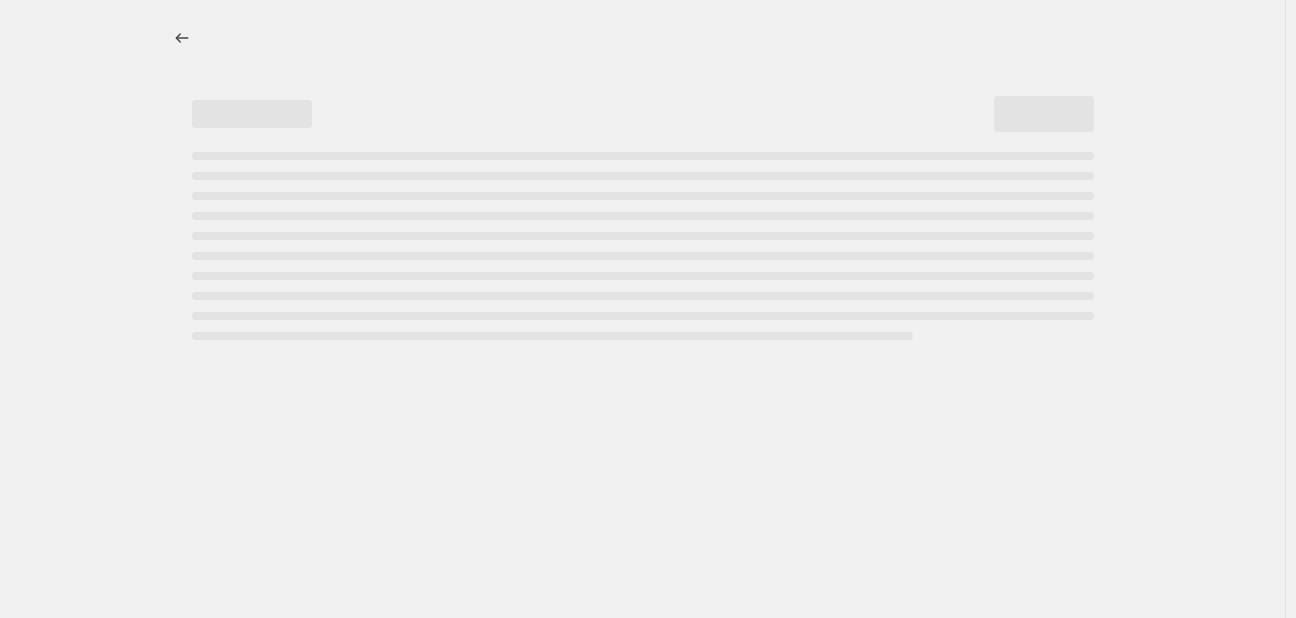 click at bounding box center [643, 38] 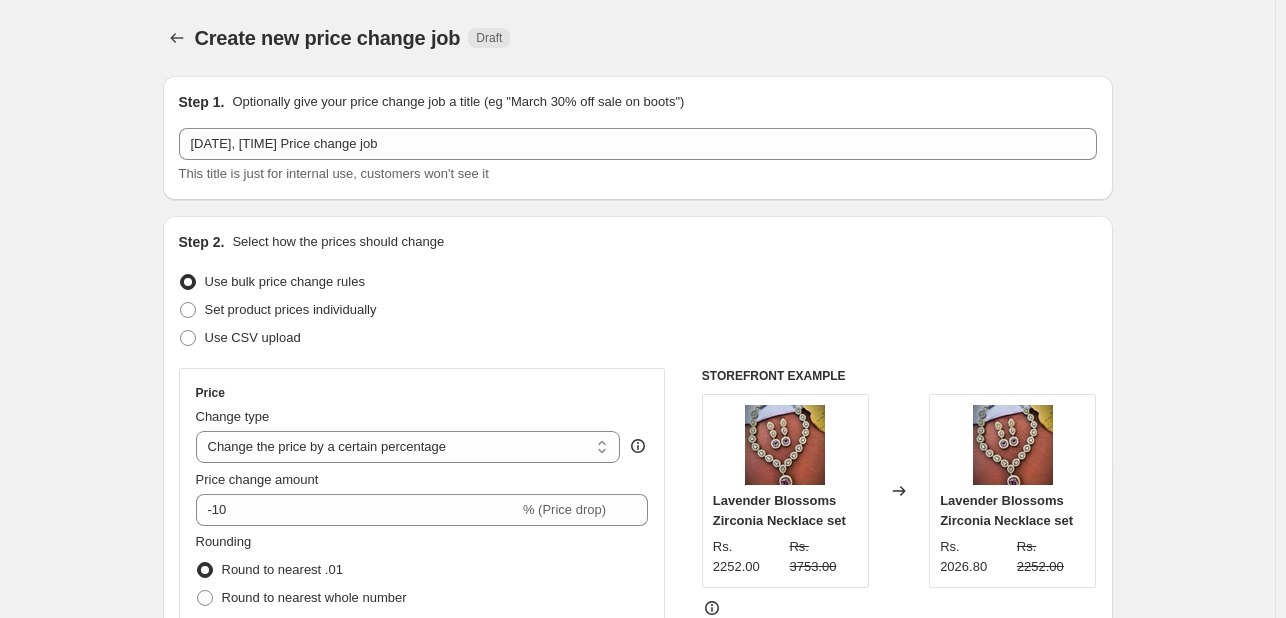 click on "Create new price change job. This page is ready Create new price change job Draft Step 1. Optionally give your price change job a title (eg "March 30% off sale on boots") Aug 8, 2025, 2:04:17 PM Price change job This title is just for internal use, customers won't see it Step 2. Select how the prices should change Use bulk price change rules Set product prices individually Use CSV upload Price Change type Change the price to a certain amount Change the price by a certain amount Change the price by a certain percentage Change the price to the current compare at price (price before sale) Change the price by a certain amount relative to the compare at price Change the price by a certain percentage relative to the compare at price Don't change the price Change the price by a certain percentage relative to the cost per item Change price to certain cost margin Change the price by a certain percentage Price change amount -10 % (Price drop) Rounding Round to nearest .01 Round to nearest whole number End prices in .99" at bounding box center [637, 999] 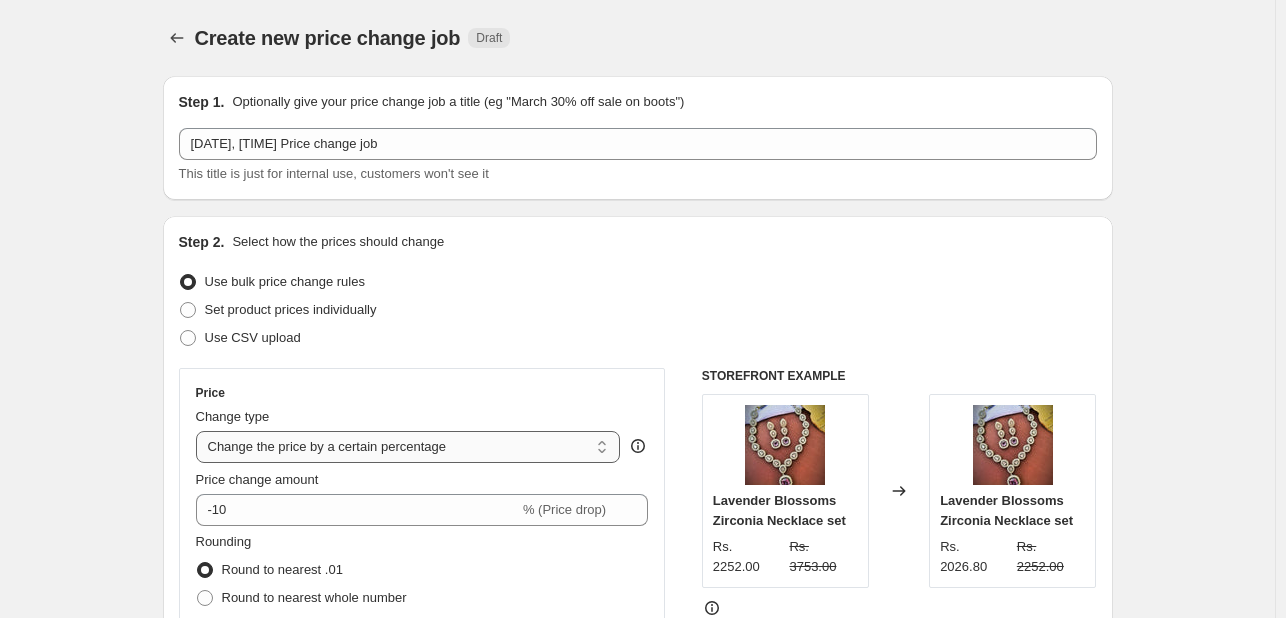 click on "Change the price to a certain amount Change the price by a certain amount Change the price by a certain percentage Change the price to the current compare at price (price before sale) Change the price by a certain amount relative to the compare at price Change the price by a certain percentage relative to the compare at price Don't change the price Change the price by a certain percentage relative to the cost per item Change price to certain cost margin" at bounding box center (408, 447) 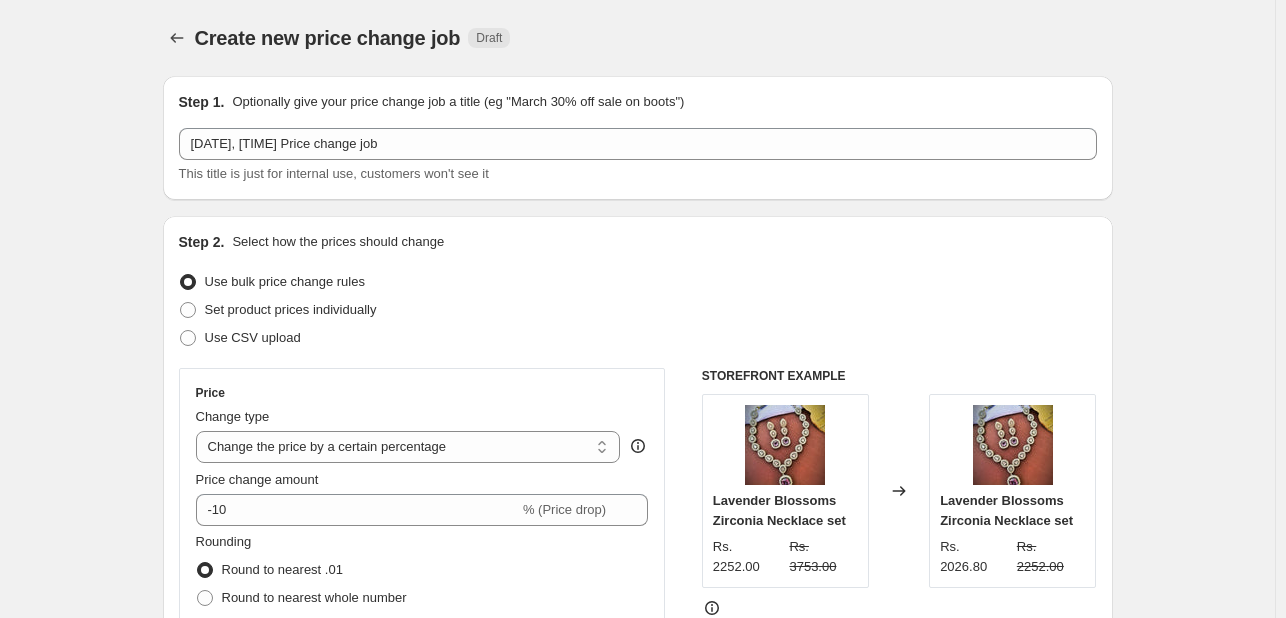 select on "by" 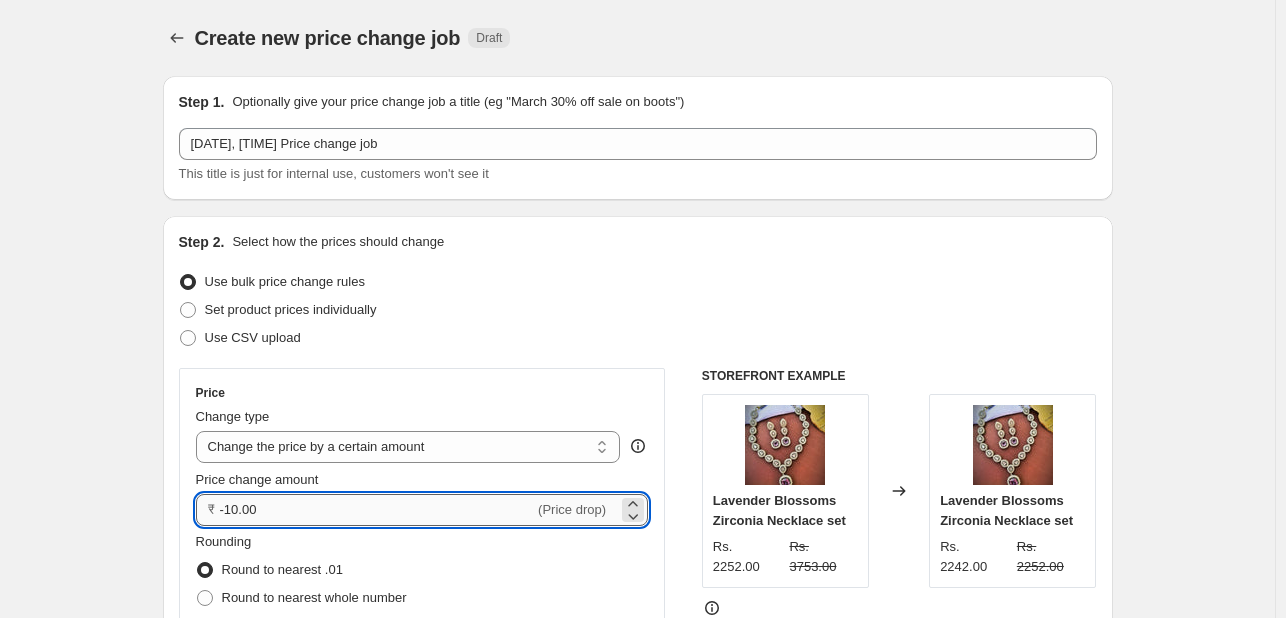 click on "-10.00" at bounding box center [377, 510] 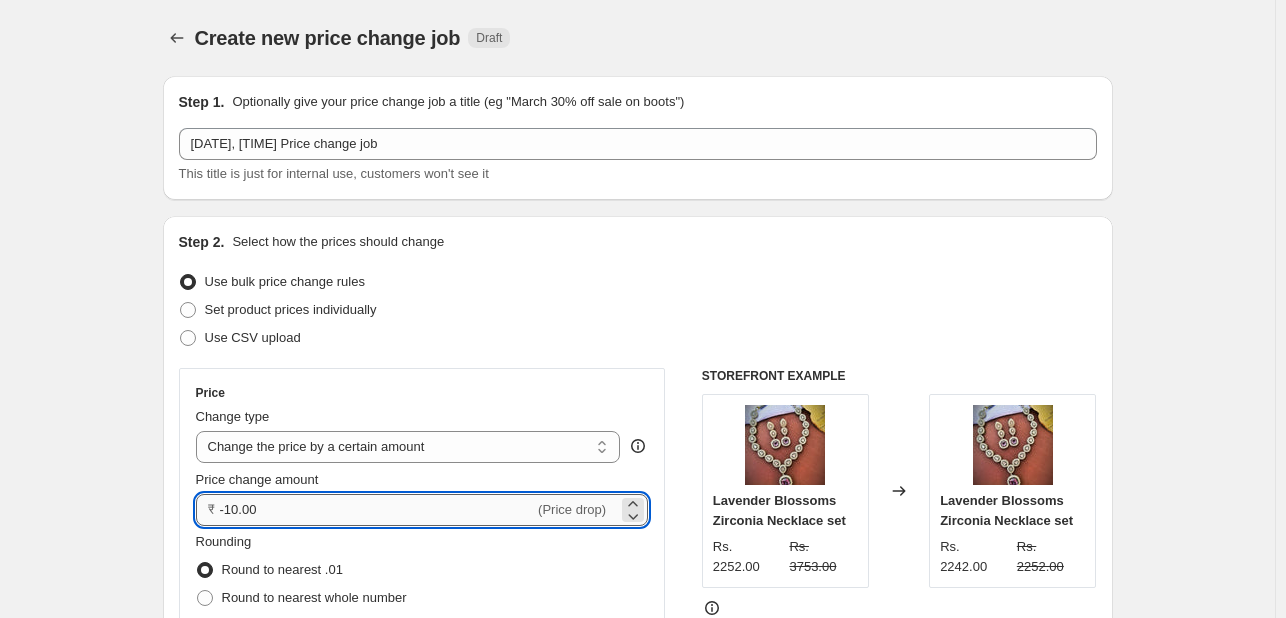 click on "-10.00" at bounding box center (377, 510) 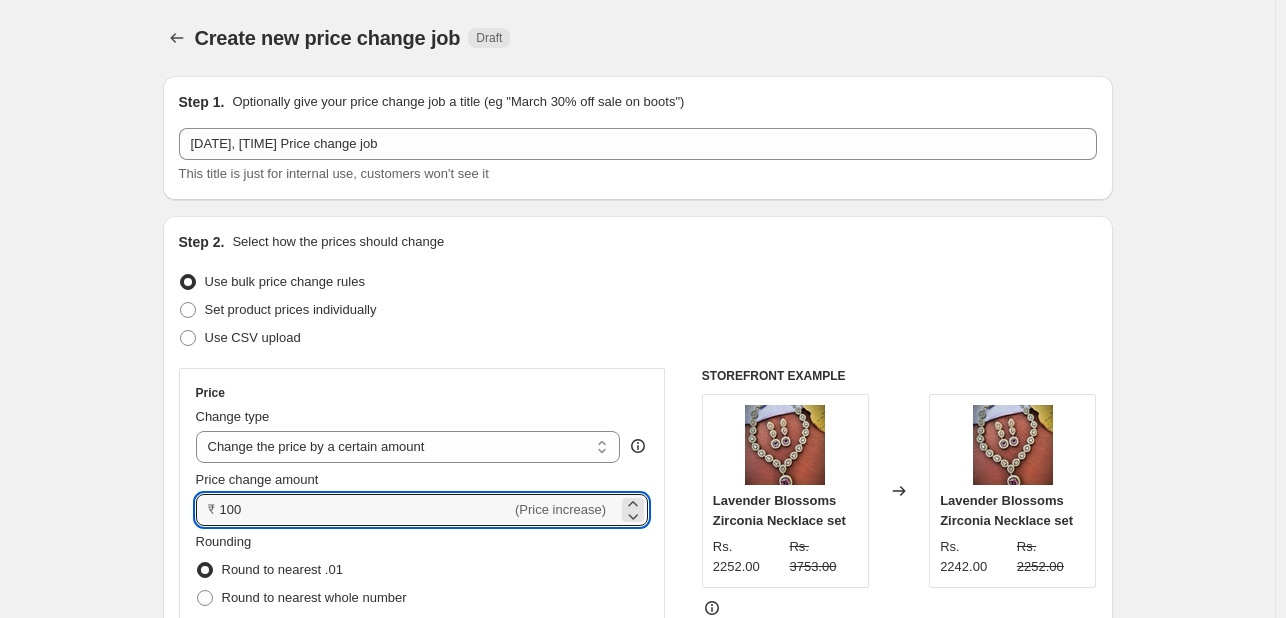 type on "100.00" 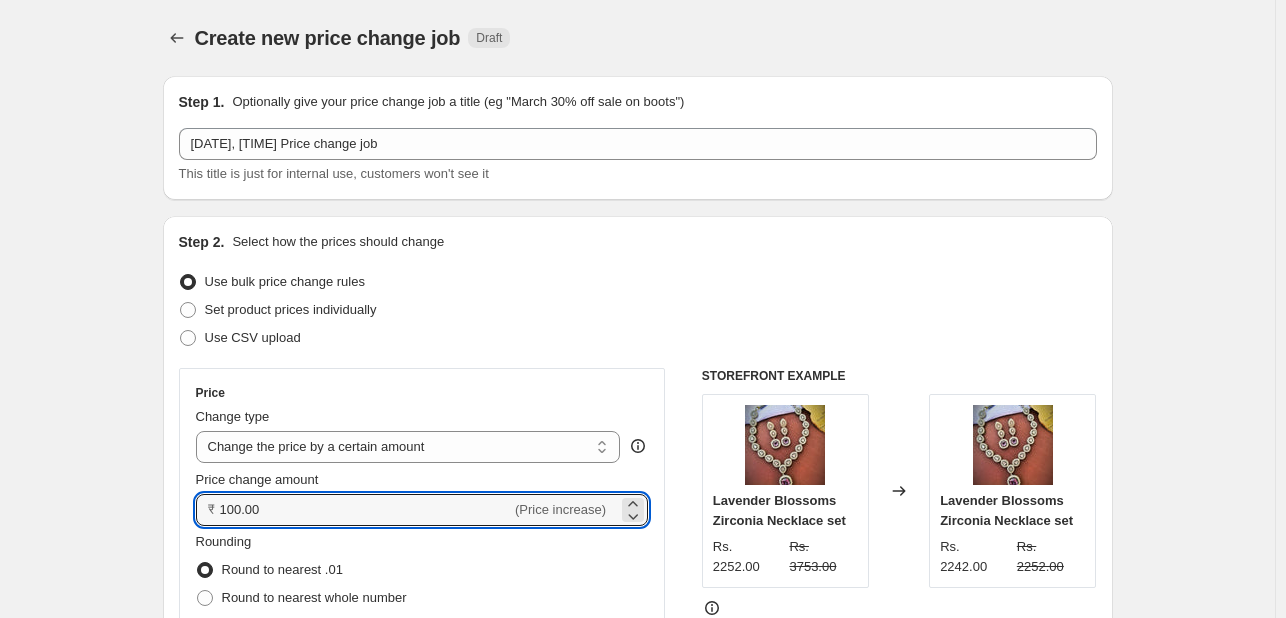 click at bounding box center (899, 608) 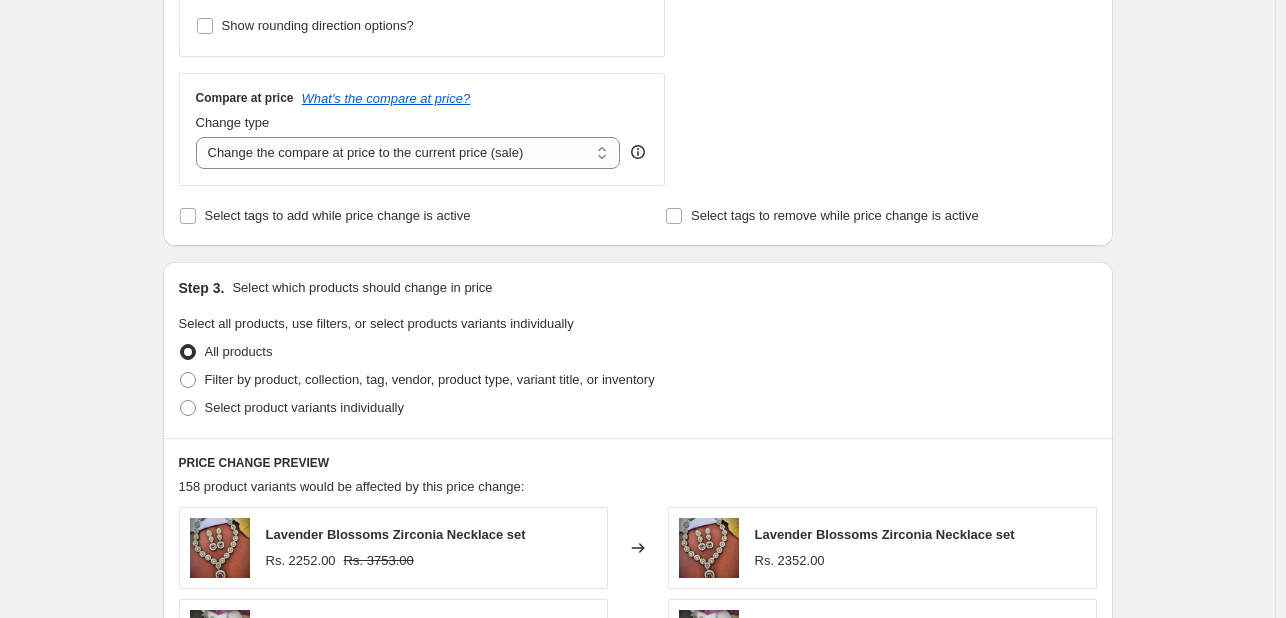 scroll, scrollTop: 680, scrollLeft: 0, axis: vertical 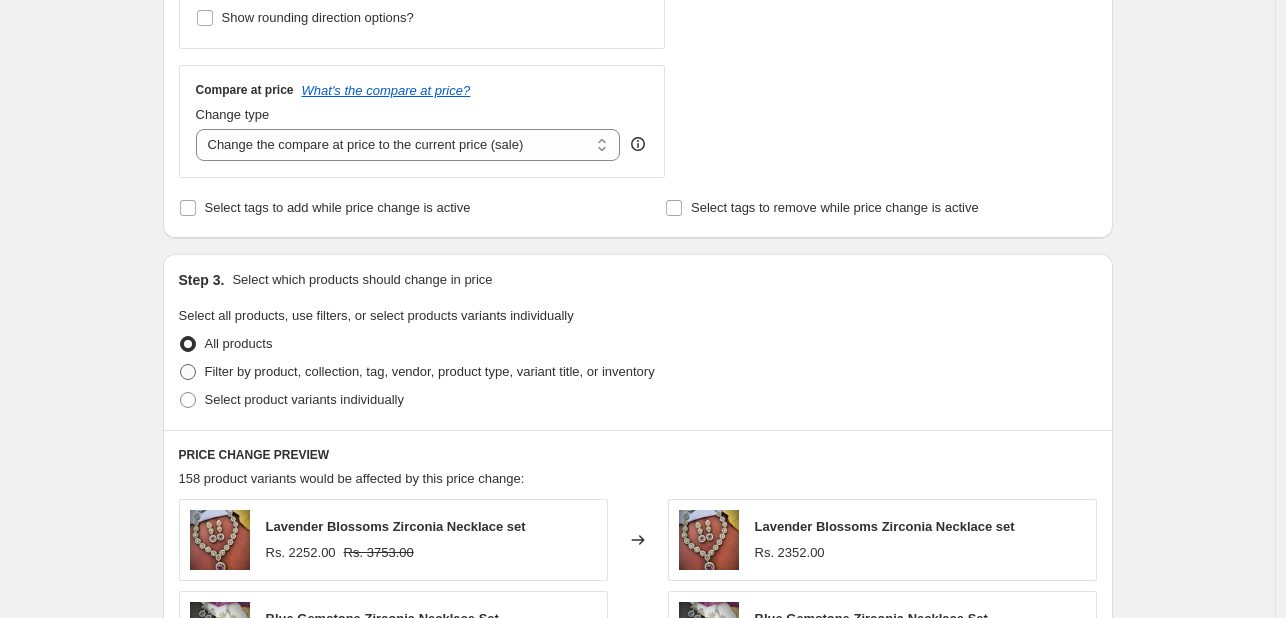 click at bounding box center [188, 372] 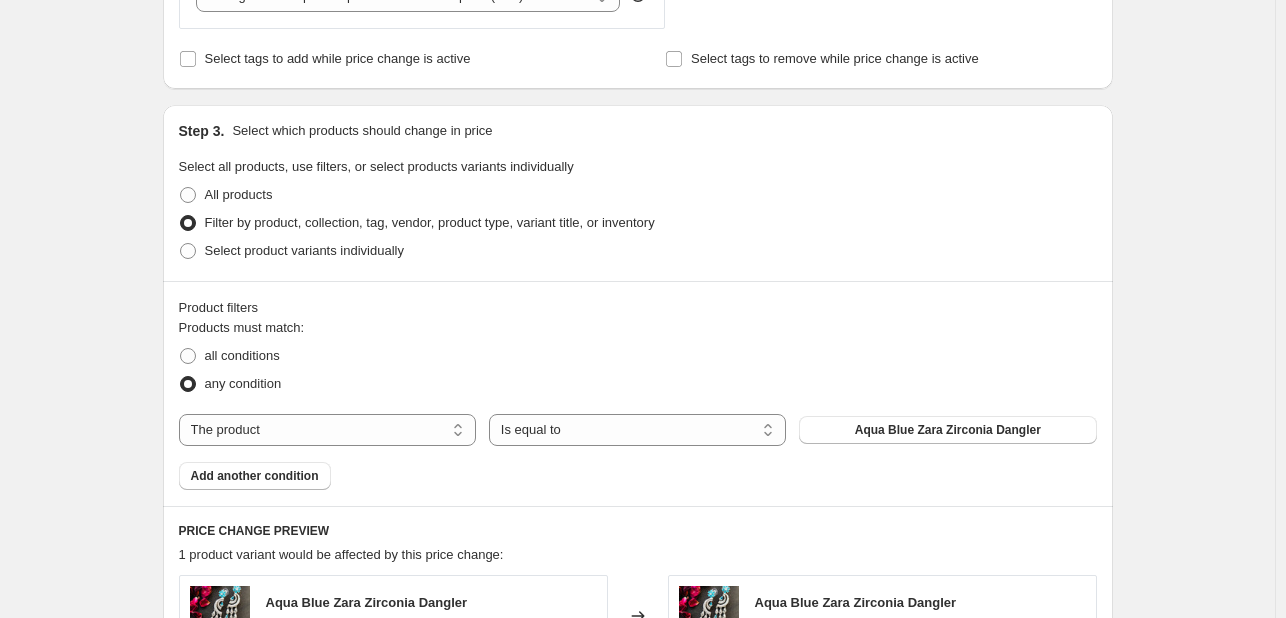 scroll, scrollTop: 880, scrollLeft: 0, axis: vertical 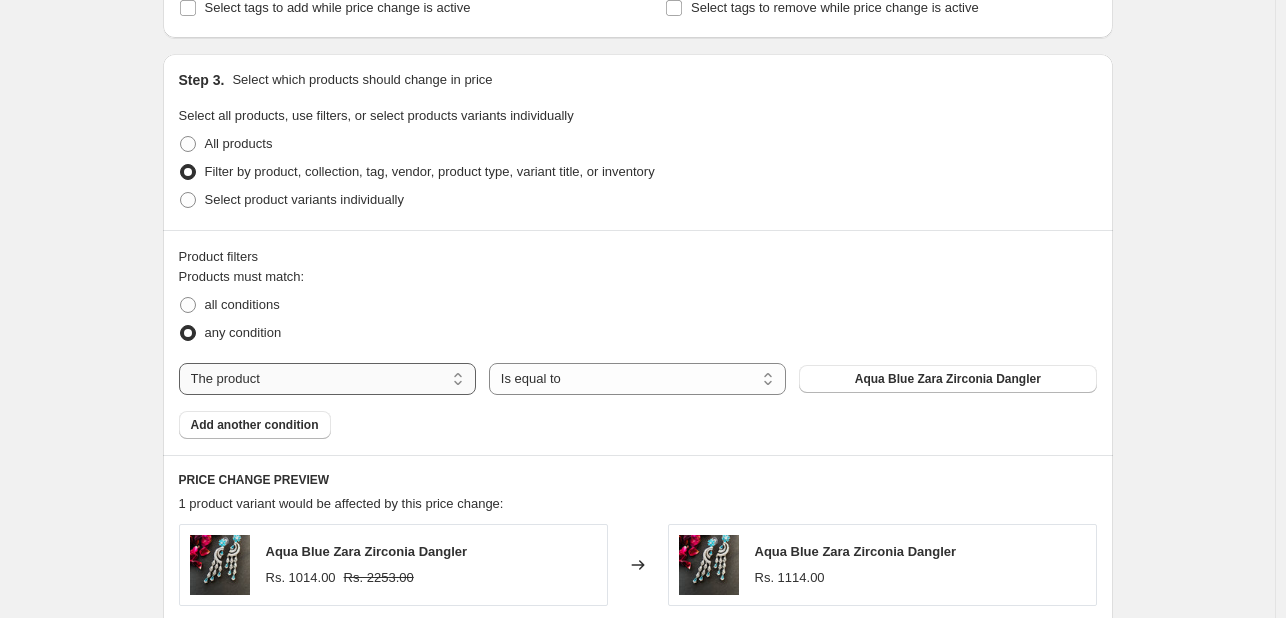 click on "The product The product's collection The product's tag The product's vendor The product's type The product's status The variant's title Inventory quantity" at bounding box center (327, 379) 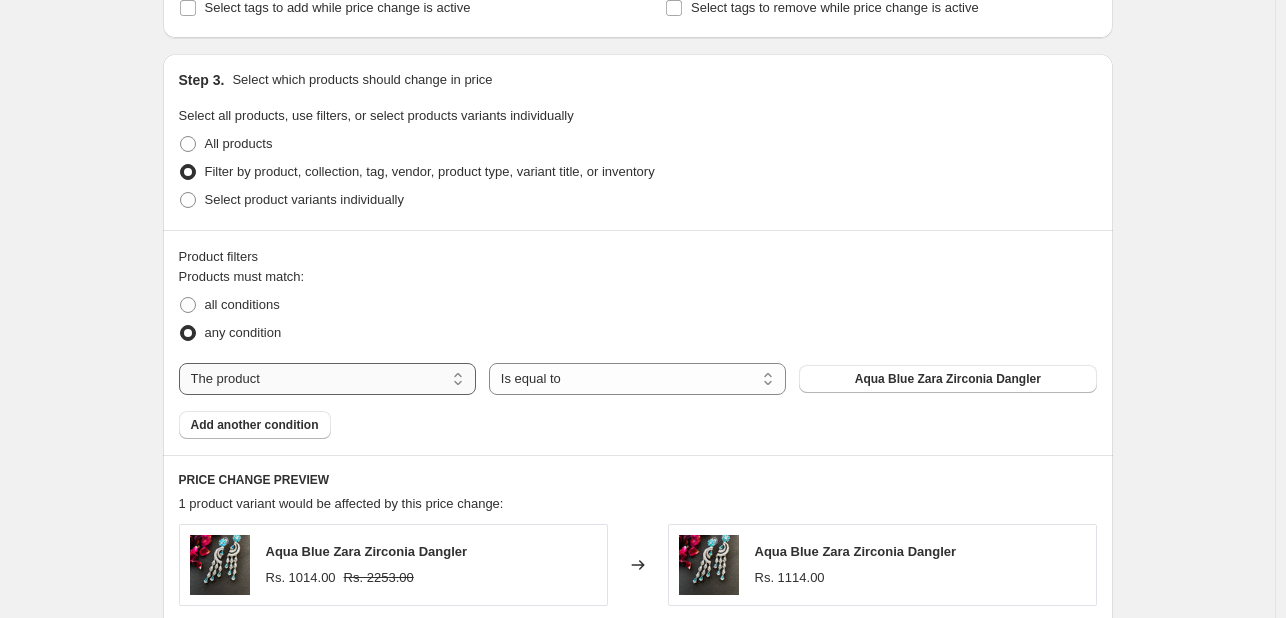 select on "collection" 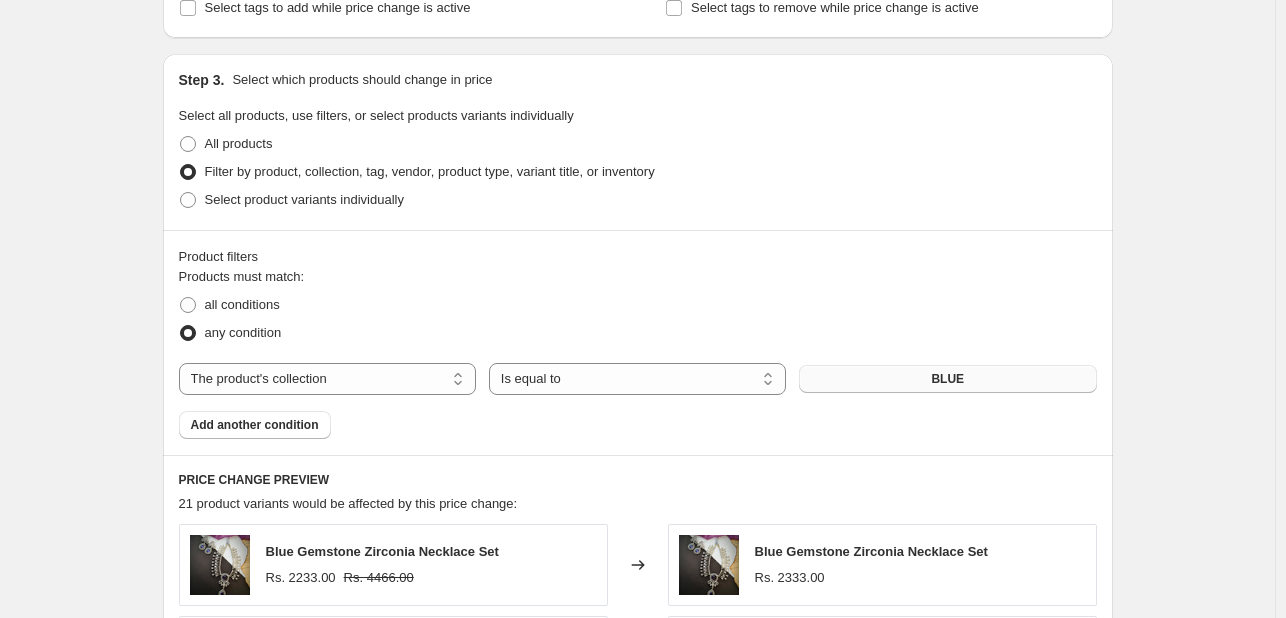 click on "BLUE" at bounding box center (947, 379) 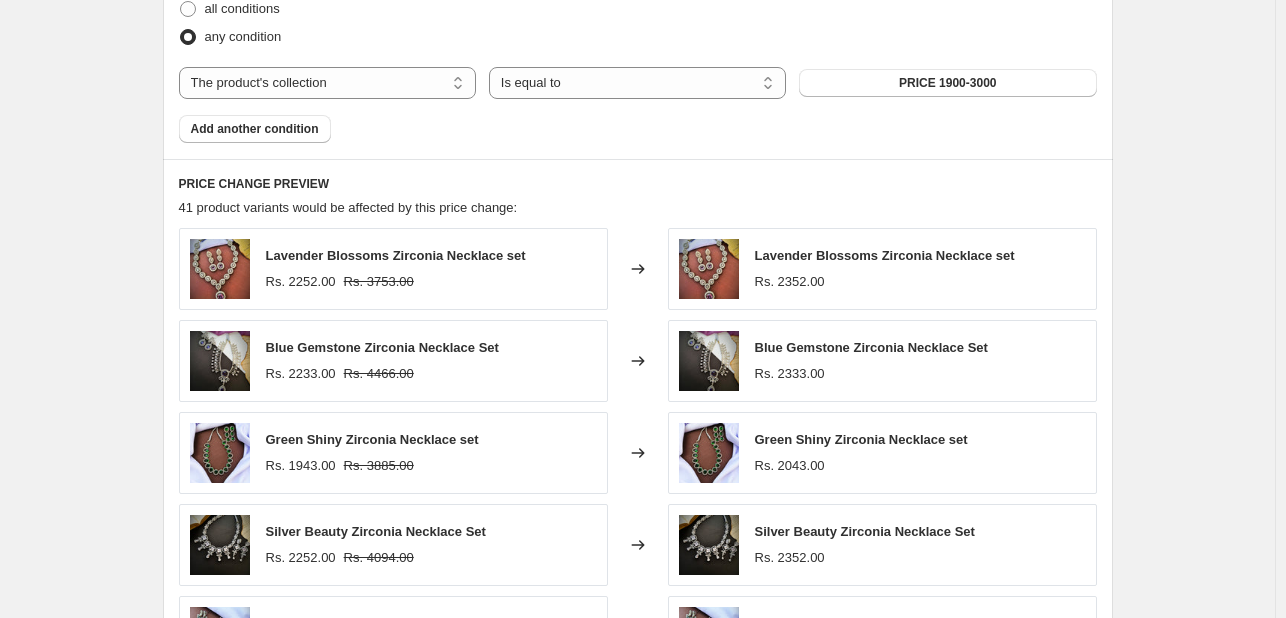 scroll, scrollTop: 1200, scrollLeft: 0, axis: vertical 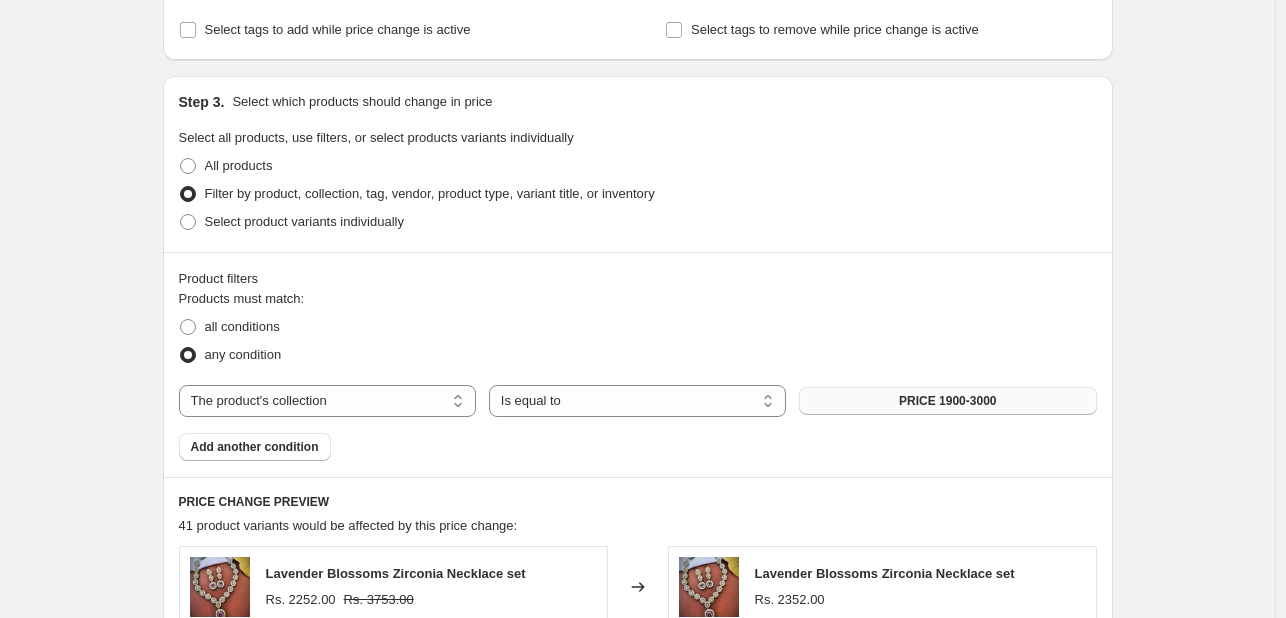 click on "PRICE 1900-3000" at bounding box center [947, 401] 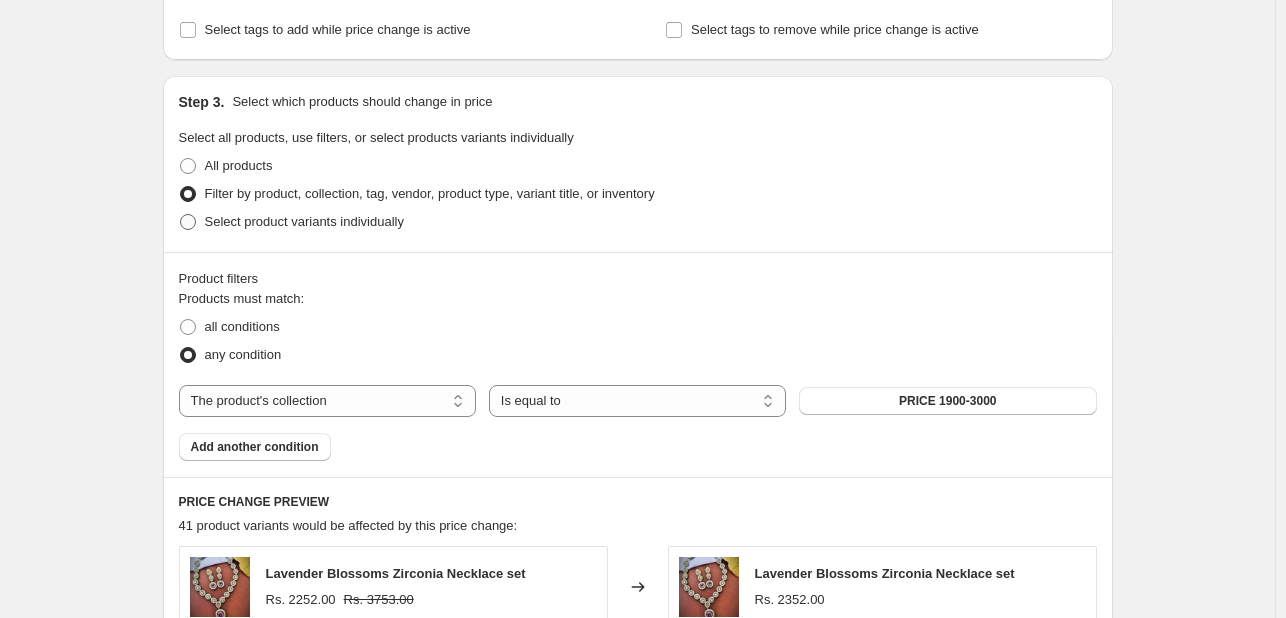 click at bounding box center [188, 222] 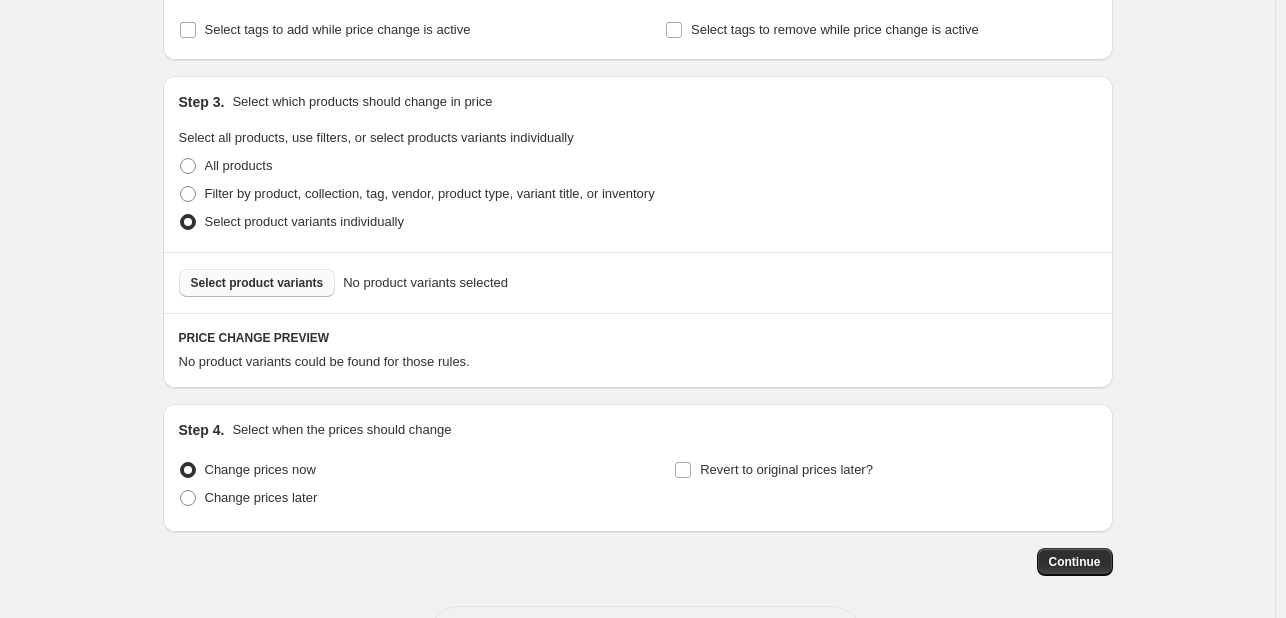 click on "Select product variants" at bounding box center (257, 283) 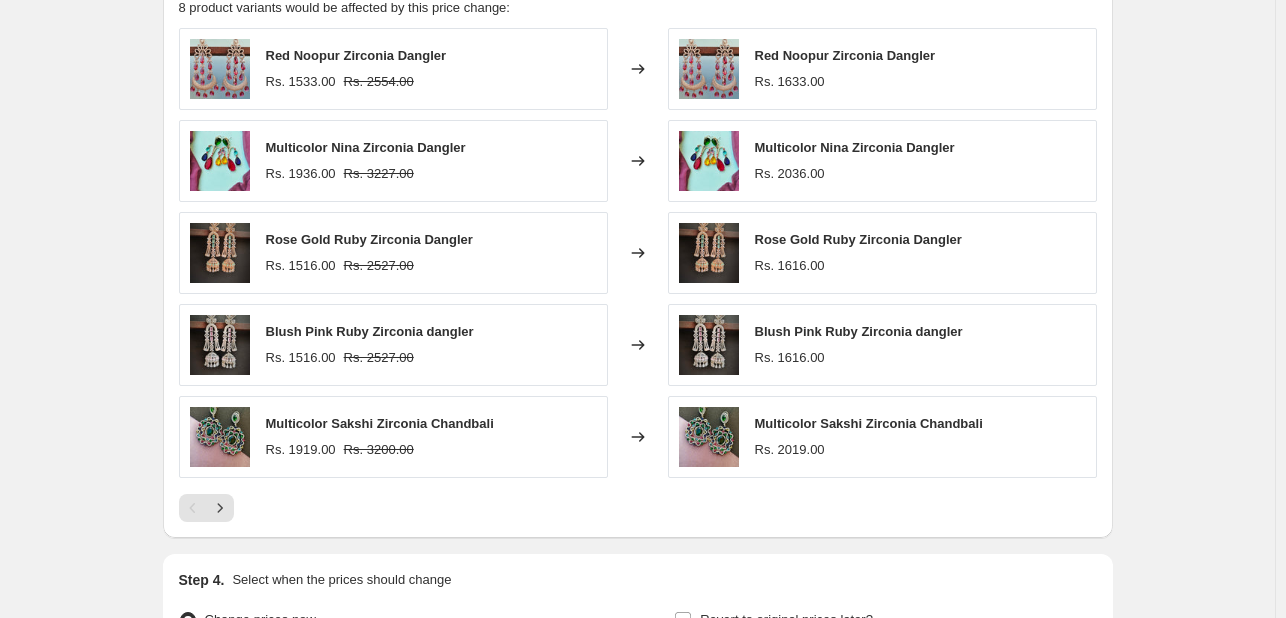 scroll, scrollTop: 1218, scrollLeft: 0, axis: vertical 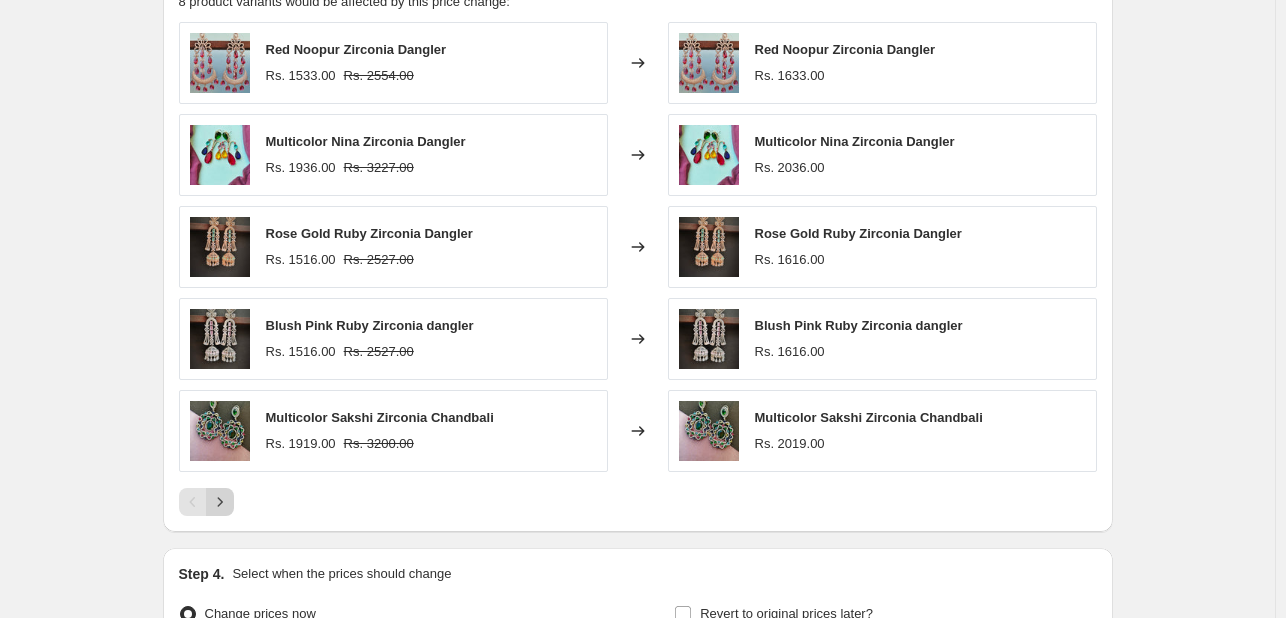 click 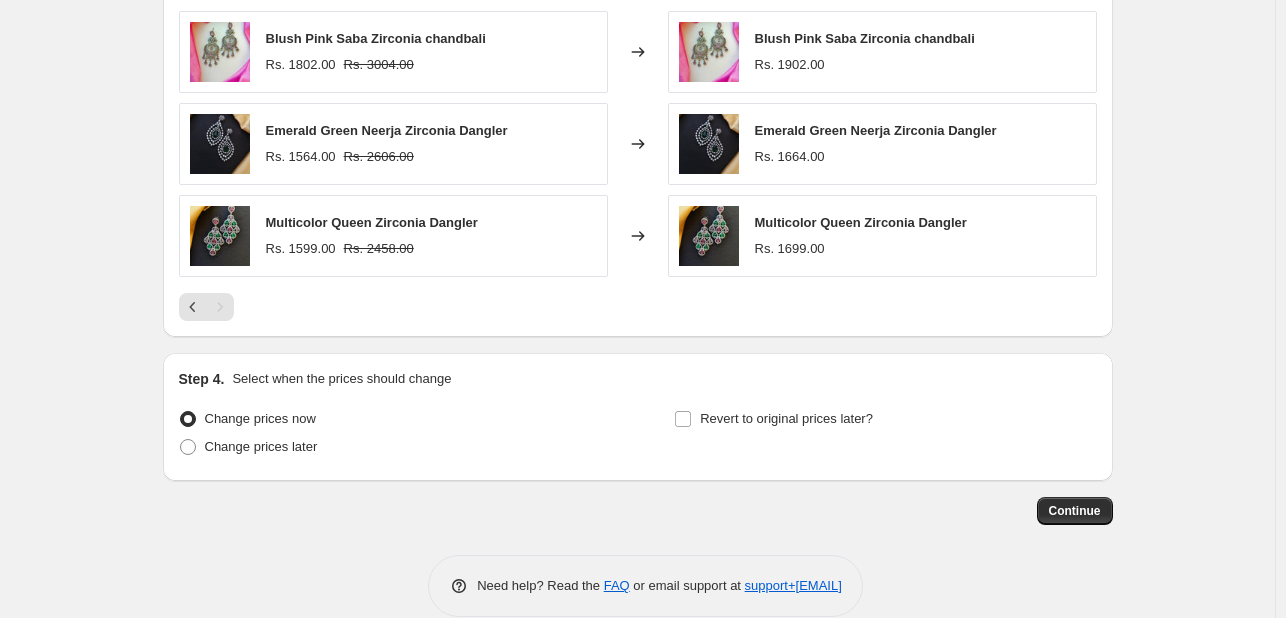 scroll, scrollTop: 1257, scrollLeft: 0, axis: vertical 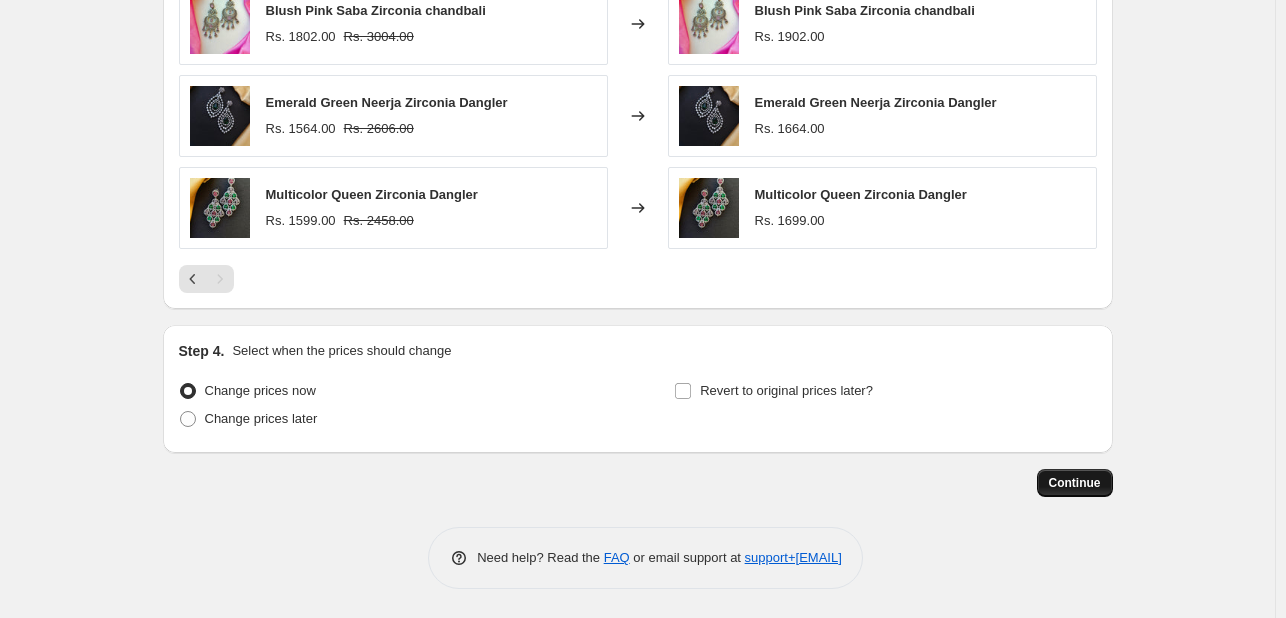 click on "Continue" at bounding box center [1075, 483] 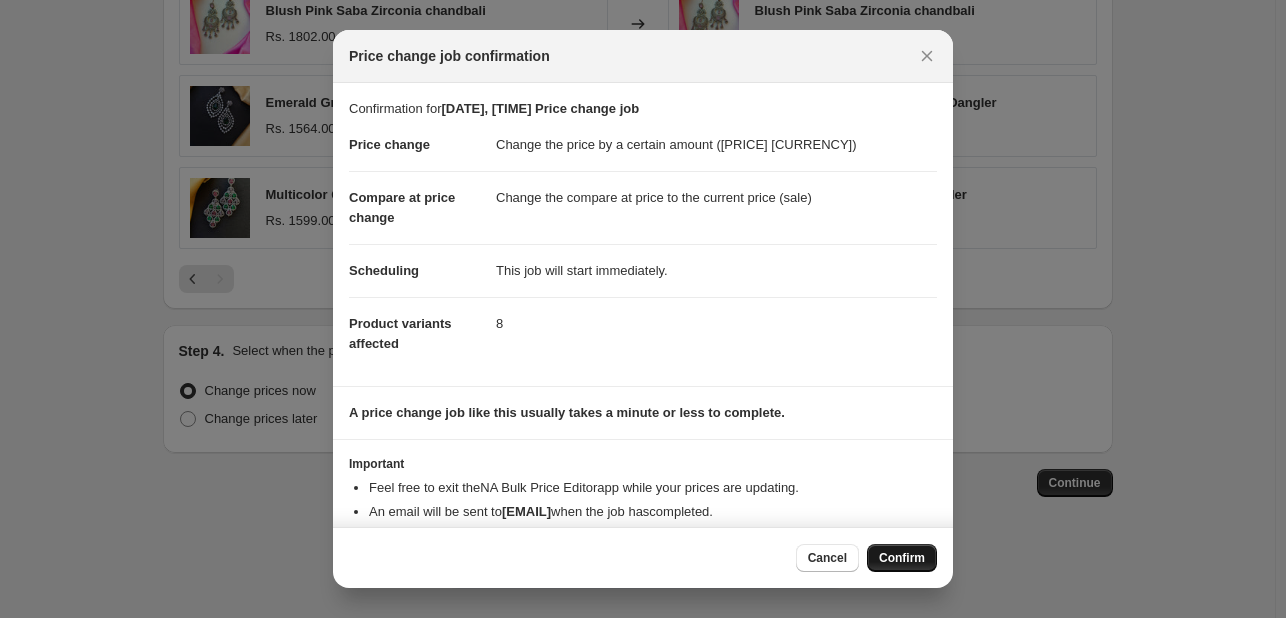 click on "Confirm" at bounding box center (902, 558) 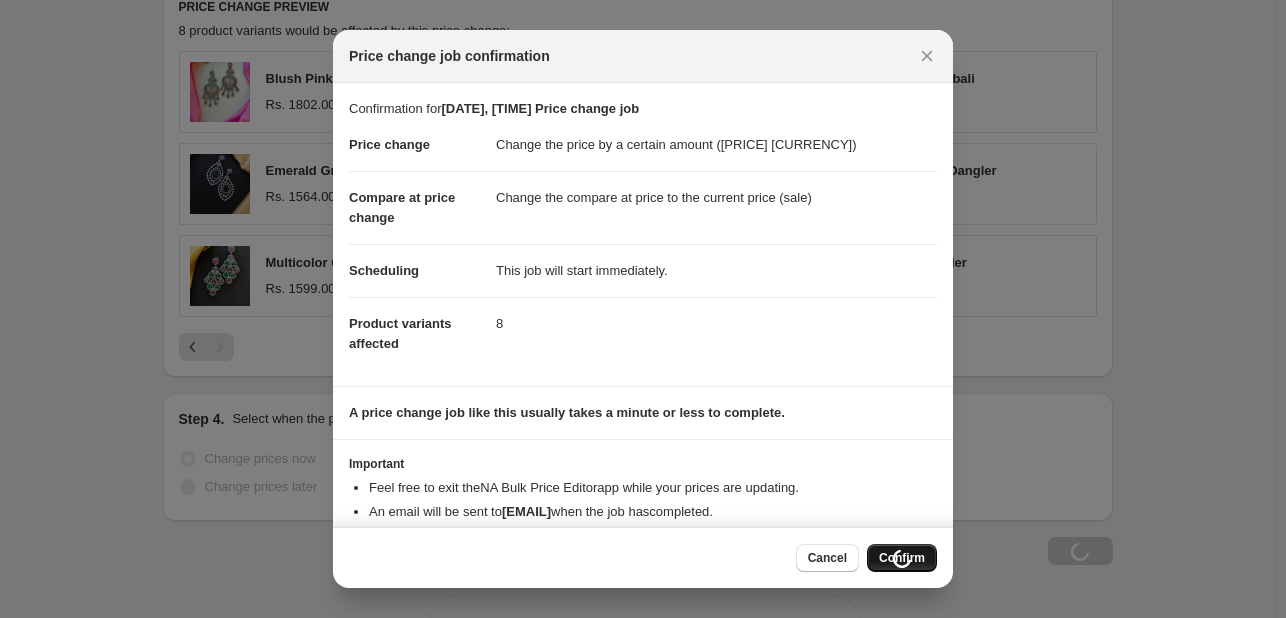 scroll, scrollTop: 1325, scrollLeft: 0, axis: vertical 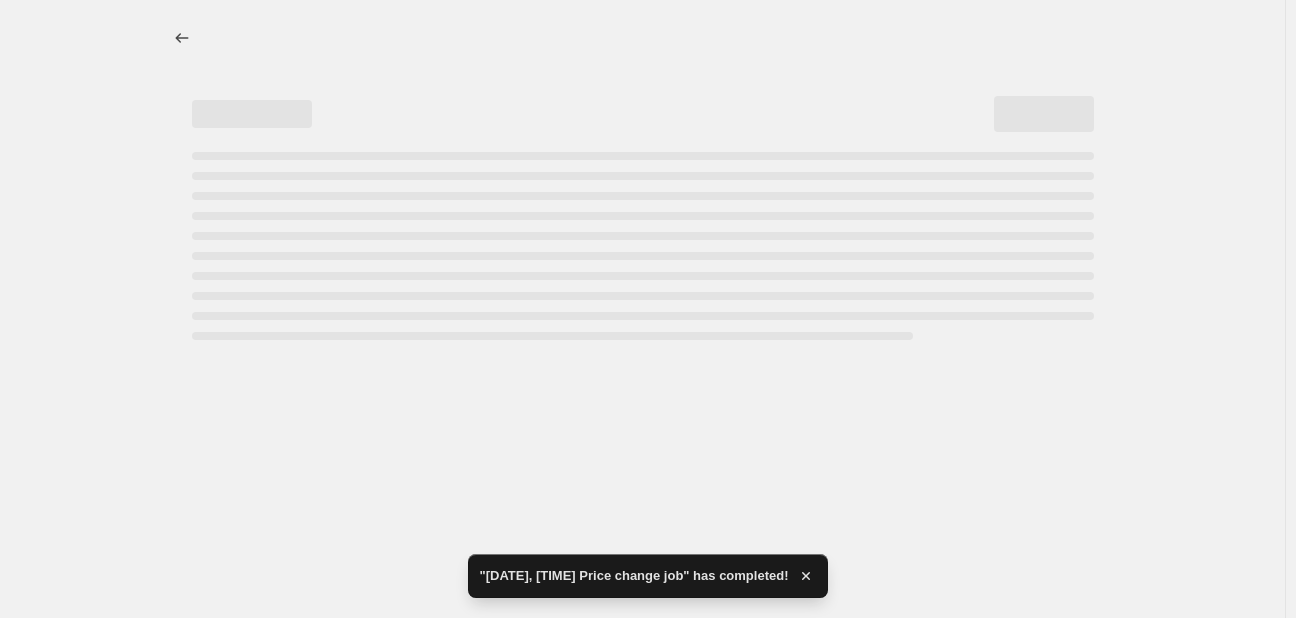 select on "by" 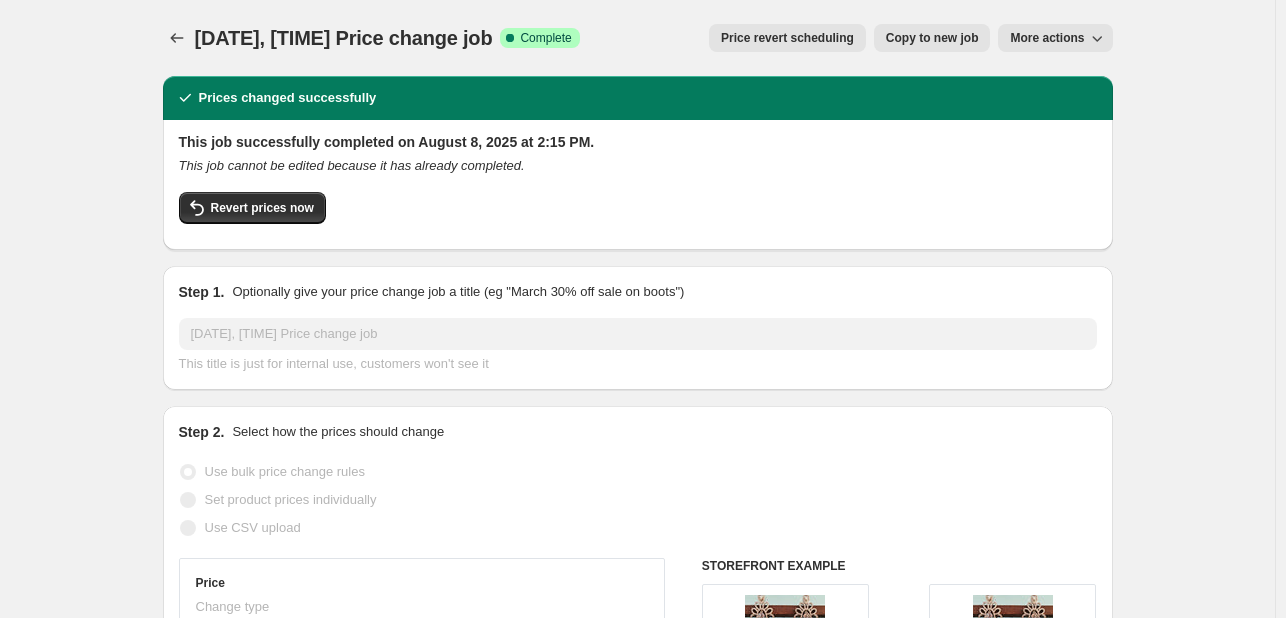 click on "Aug 8, 2025, 2:04:17 PM Price change job. This page is ready Aug 8, 2025, 2:04:17 PM Price change job Success Complete Complete Price revert scheduling Copy to new job Export Recap CSV Delete job More actions Price revert scheduling Copy to new job More actions Prices changed successfully This job successfully completed on August 8, 2025 at 2:15 PM. This job cannot be edited because it has already completed. Revert prices now Step 1. Optionally give your price change job a title (eg "March 30% off sale on boots") Aug 8, 2025, 2:04:17 PM Price change job This title is just for internal use, customers won't see it Step 2. Select how the prices should change Use bulk price change rules Set product prices individually Use CSV upload Price Change type Change the price to a certain amount Change the price by a certain amount Change the price by a certain percentage Change the price to the current compare at price (price before sale) Change the price by a certain amount relative to the compare at price ₹ [PRICE] 8" at bounding box center (637, 1103) 